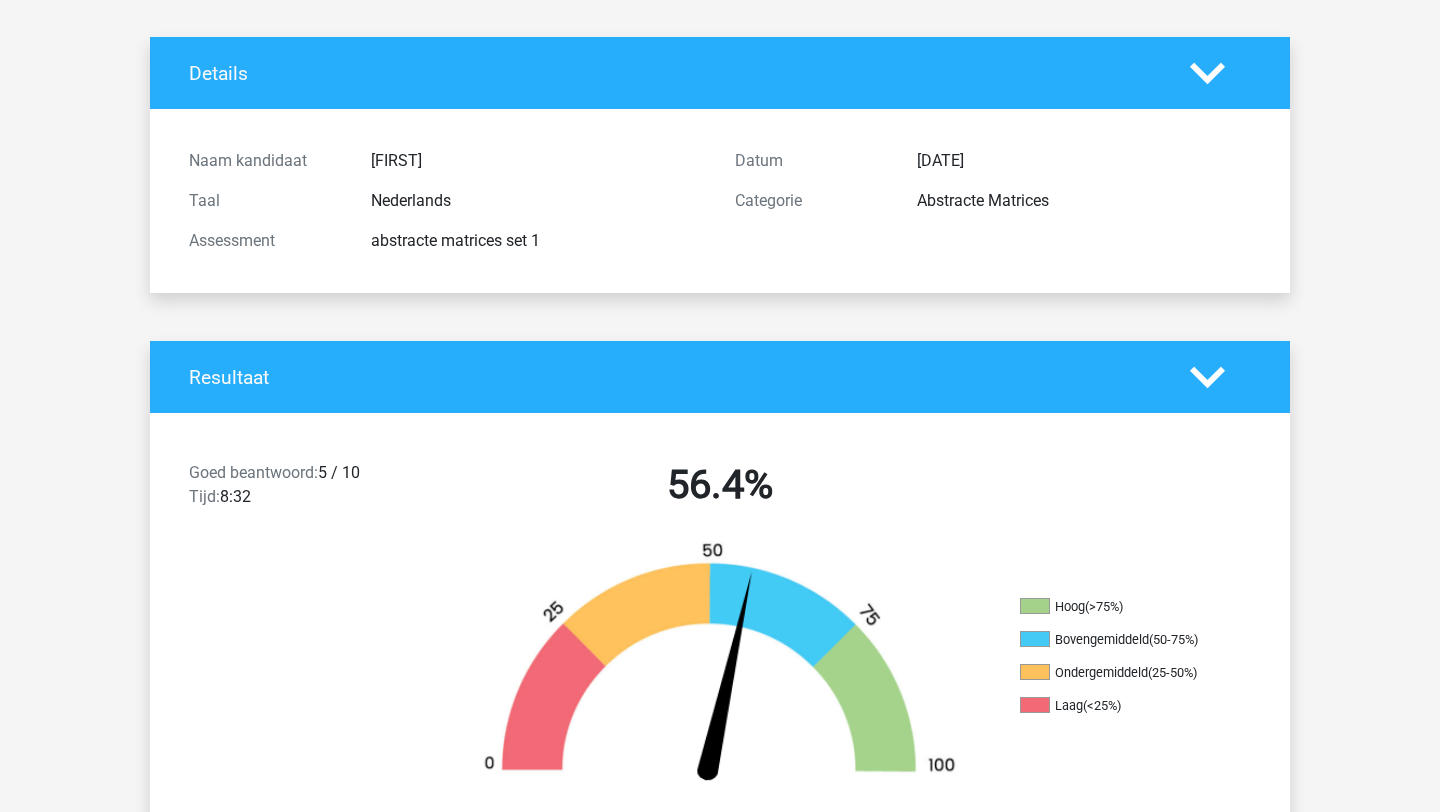 scroll, scrollTop: 0, scrollLeft: 0, axis: both 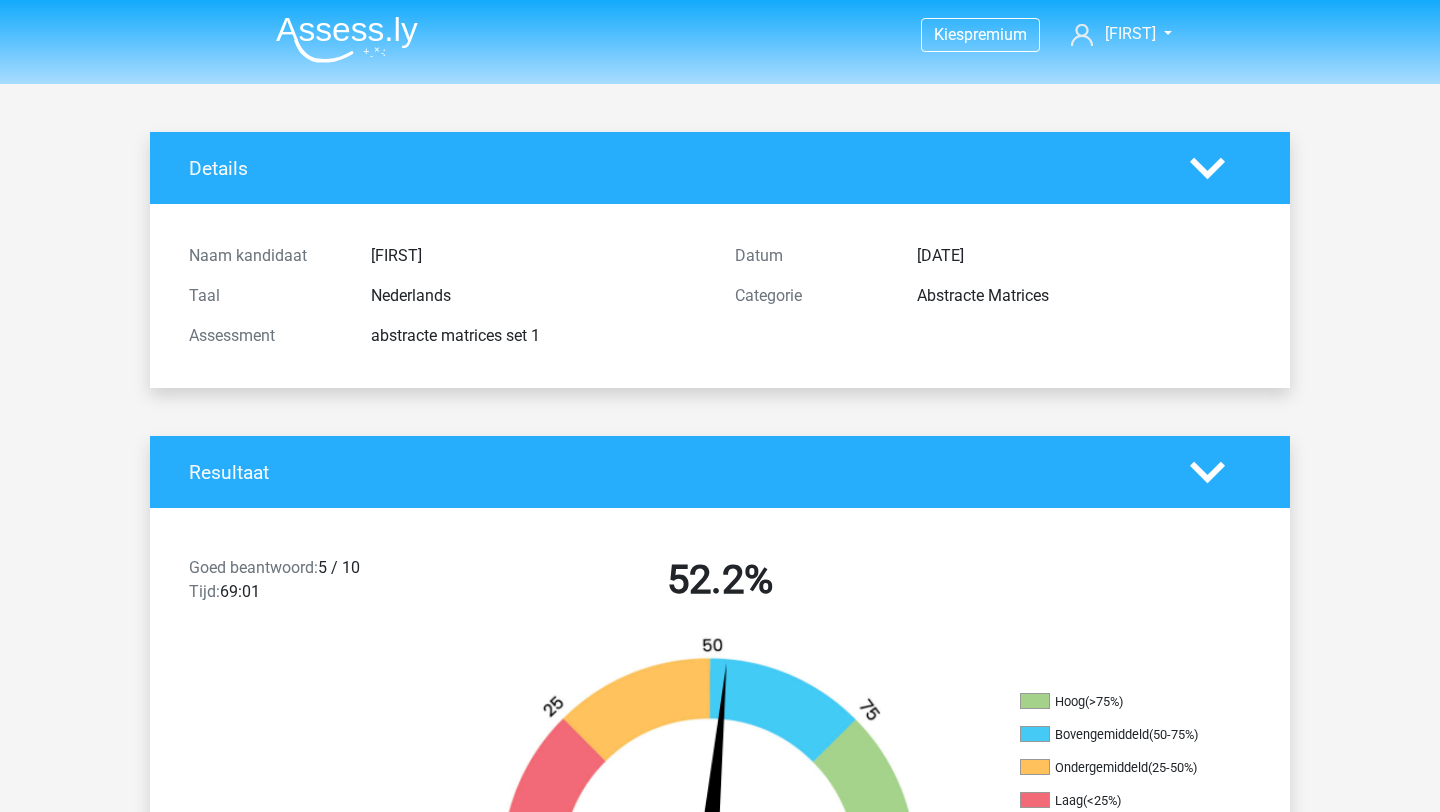 click at bounding box center (347, 39) 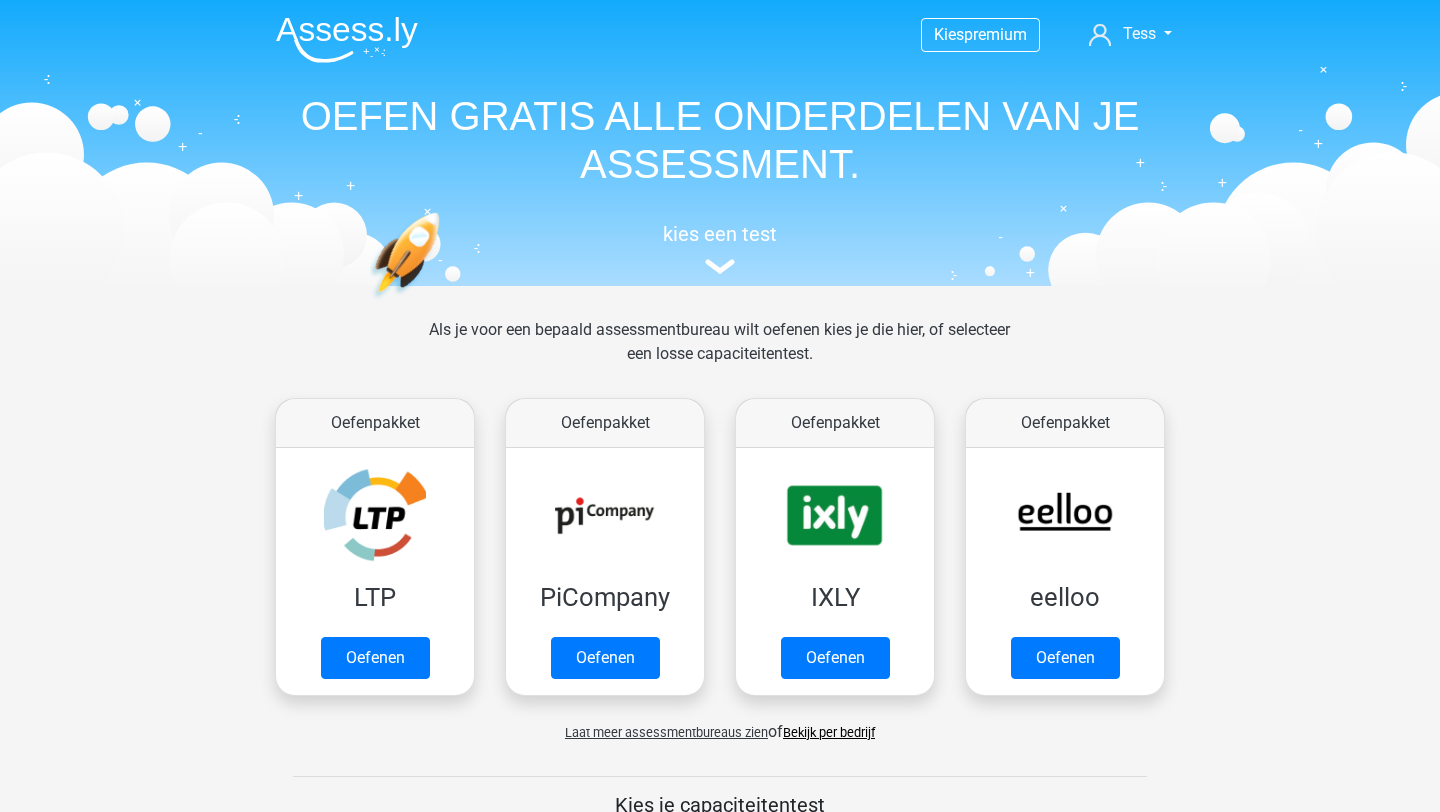 scroll, scrollTop: 0, scrollLeft: 0, axis: both 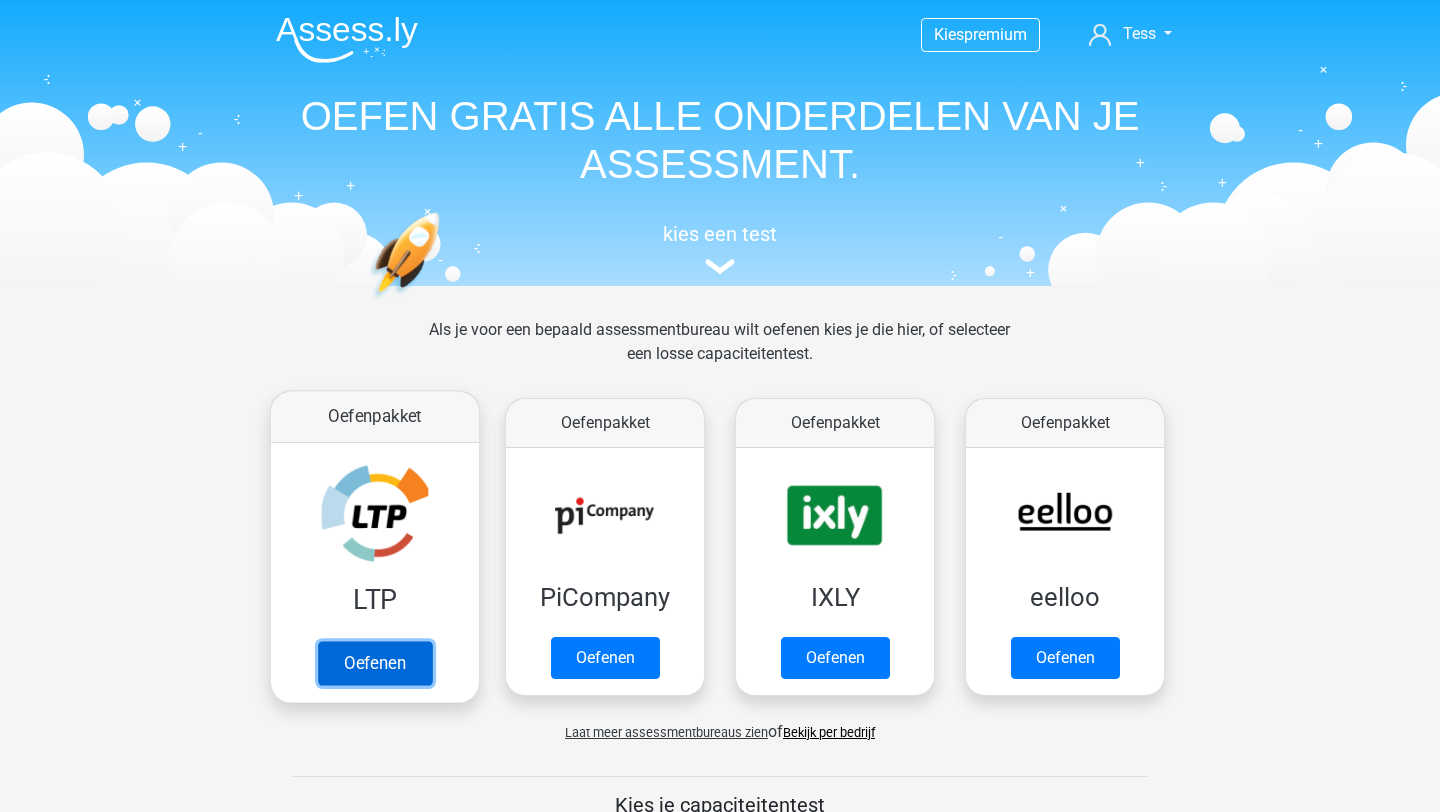 click on "Oefenen" at bounding box center (375, 663) 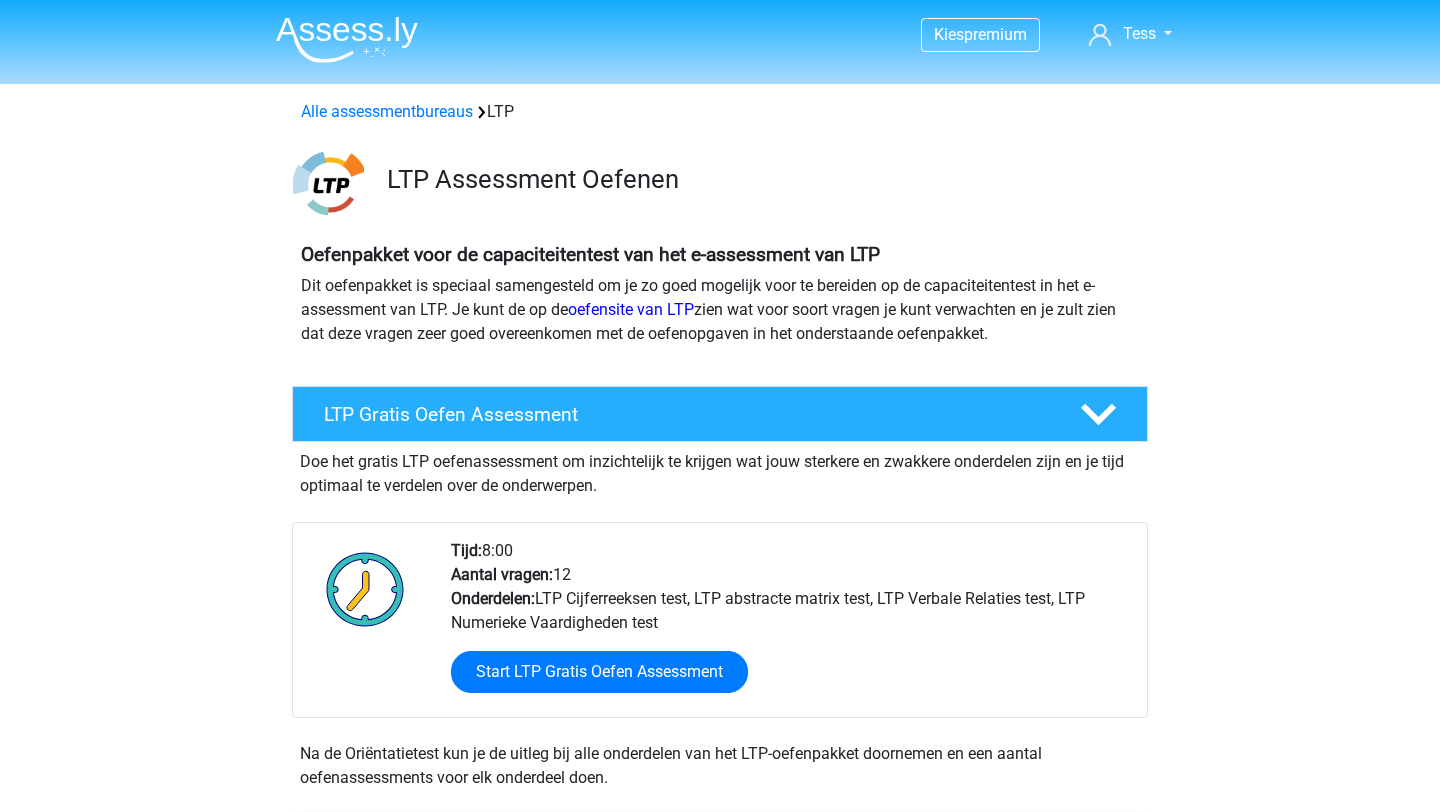 scroll, scrollTop: 0, scrollLeft: 0, axis: both 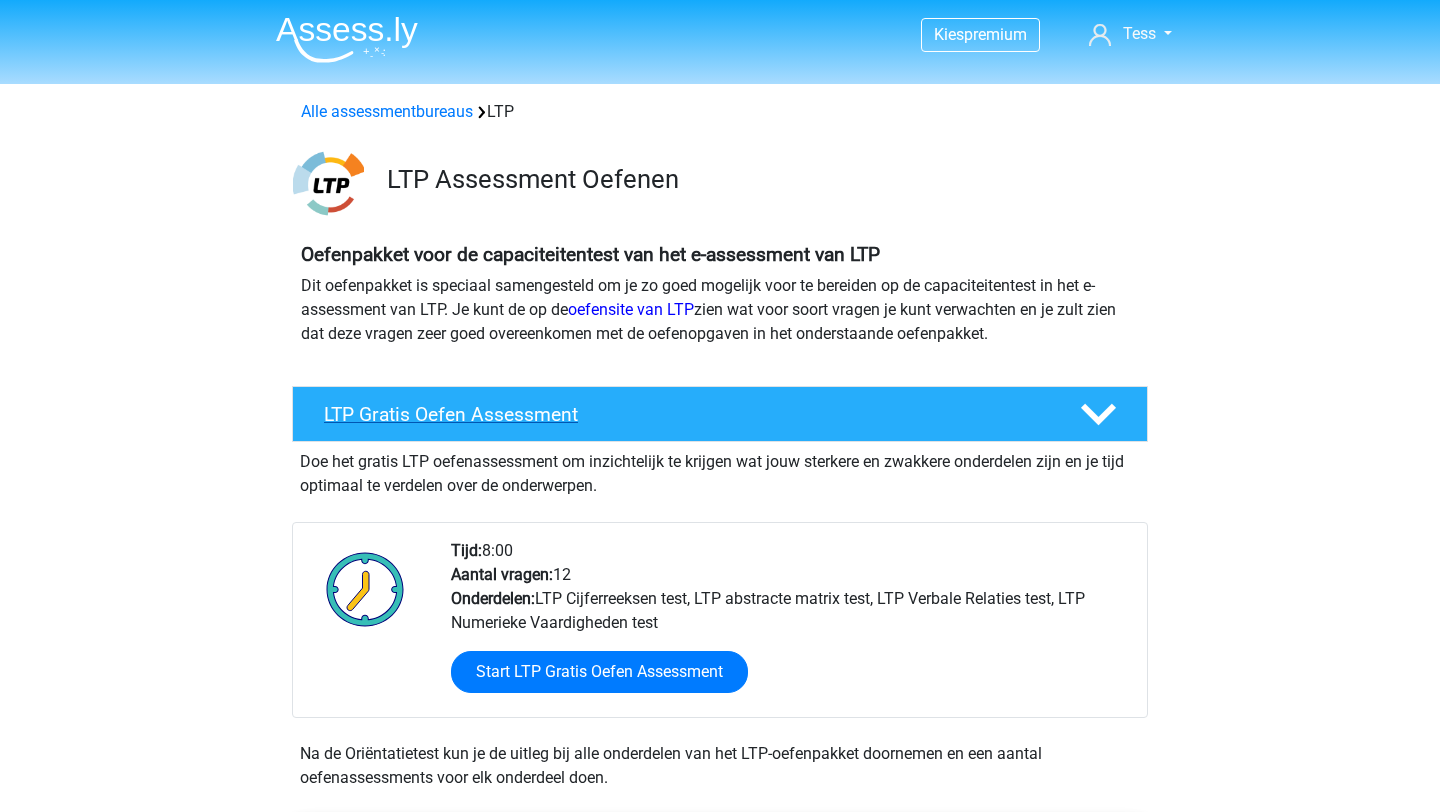 click 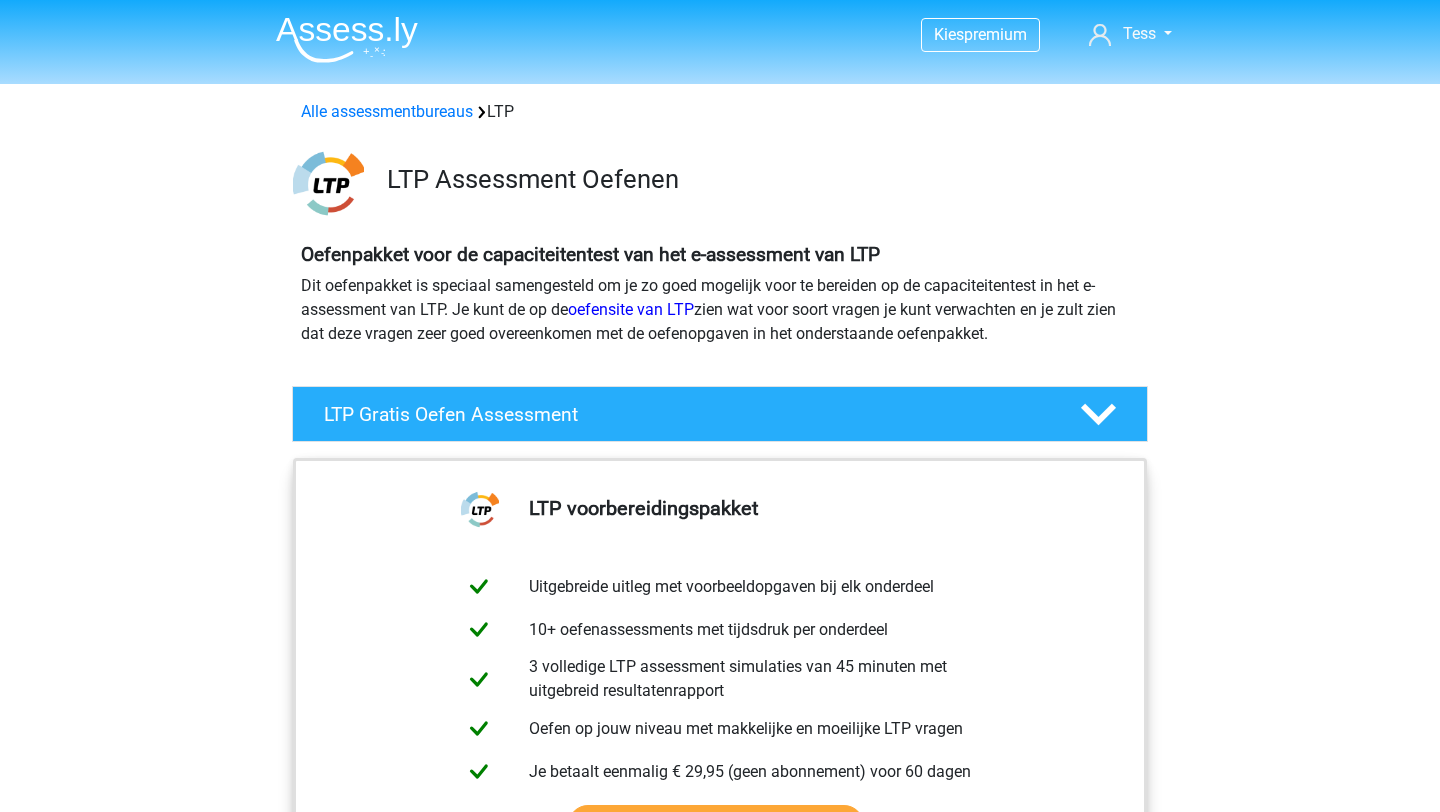 click on "[FIRST] [LAST] [EMAIL]" at bounding box center [720, 1483] 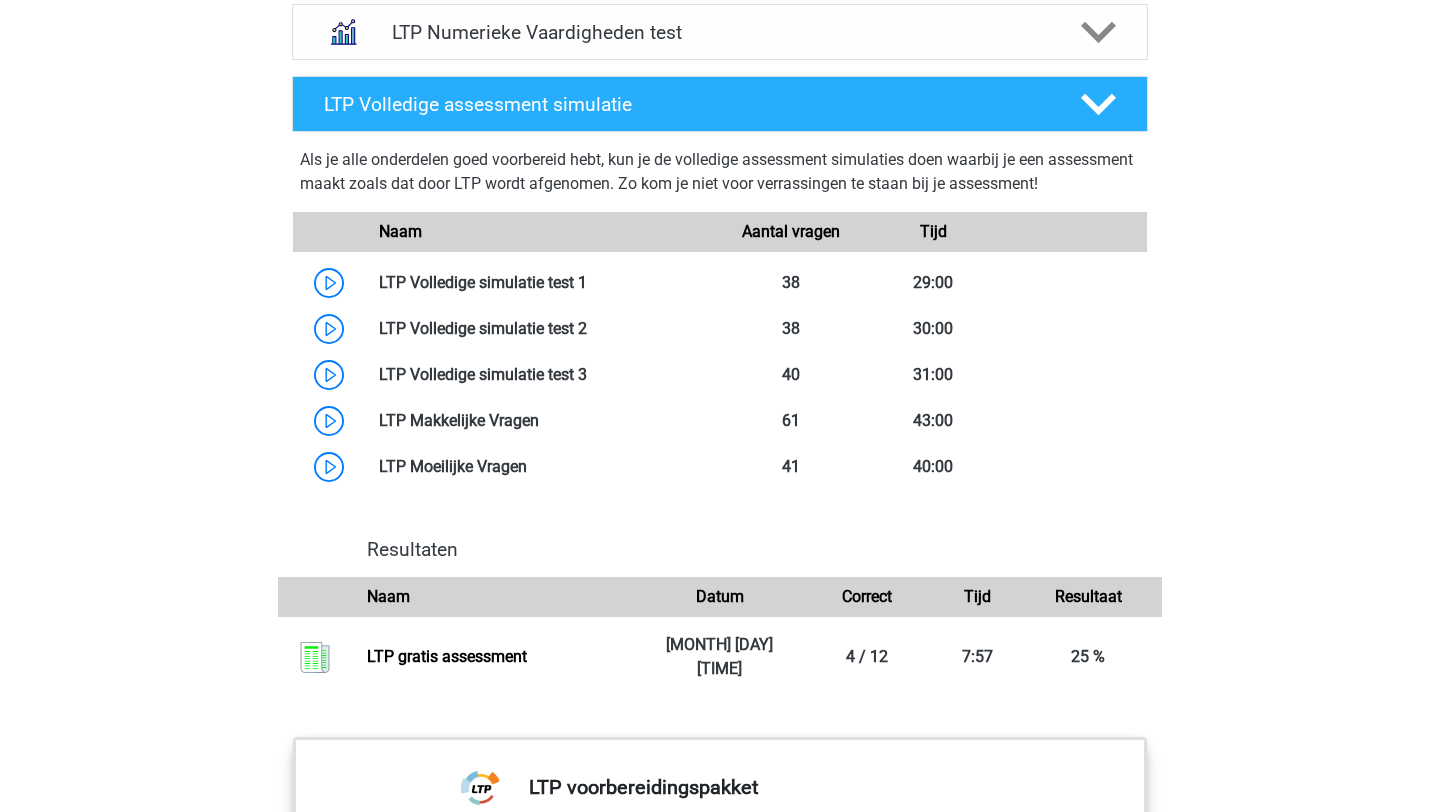 scroll, scrollTop: 1207, scrollLeft: 0, axis: vertical 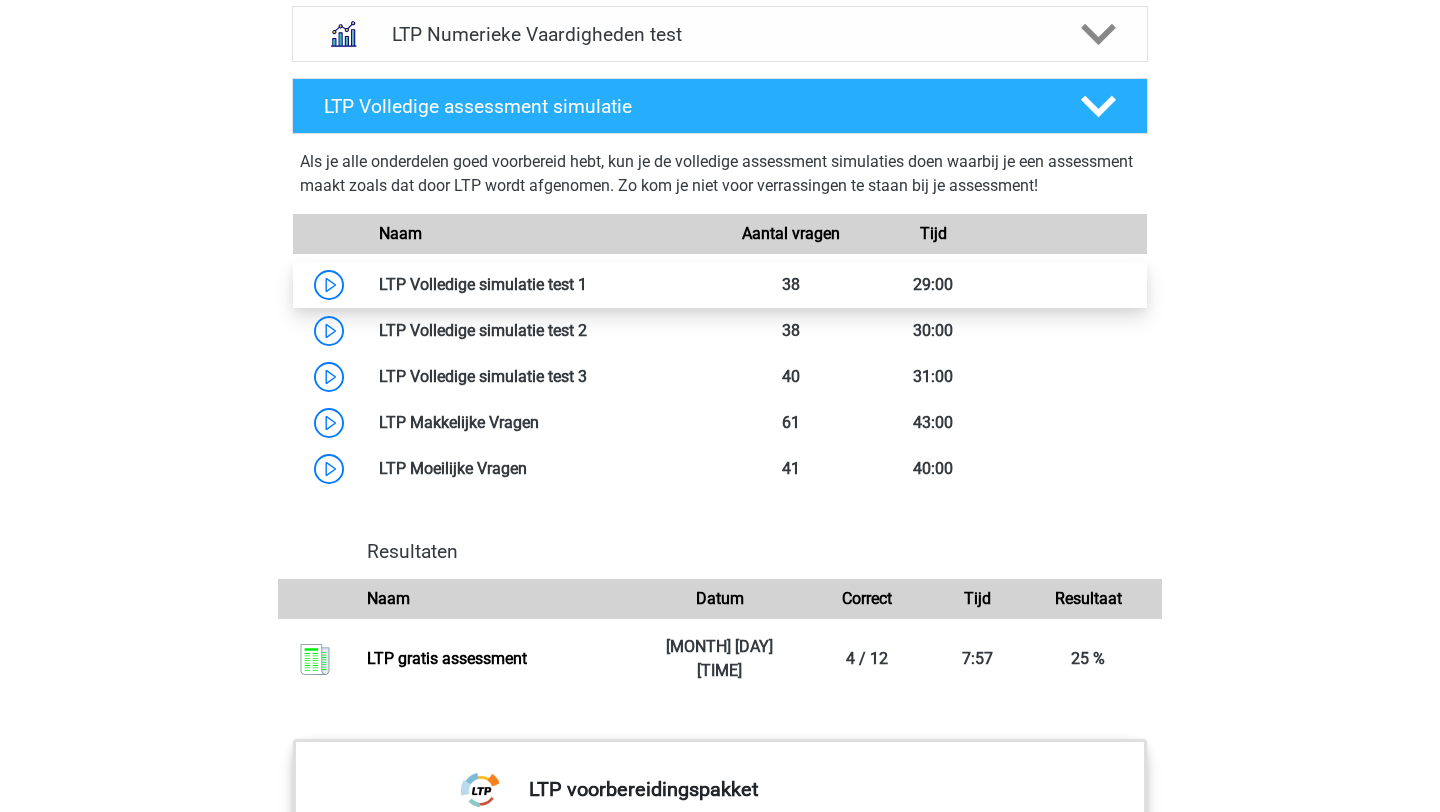 click at bounding box center [587, 284] 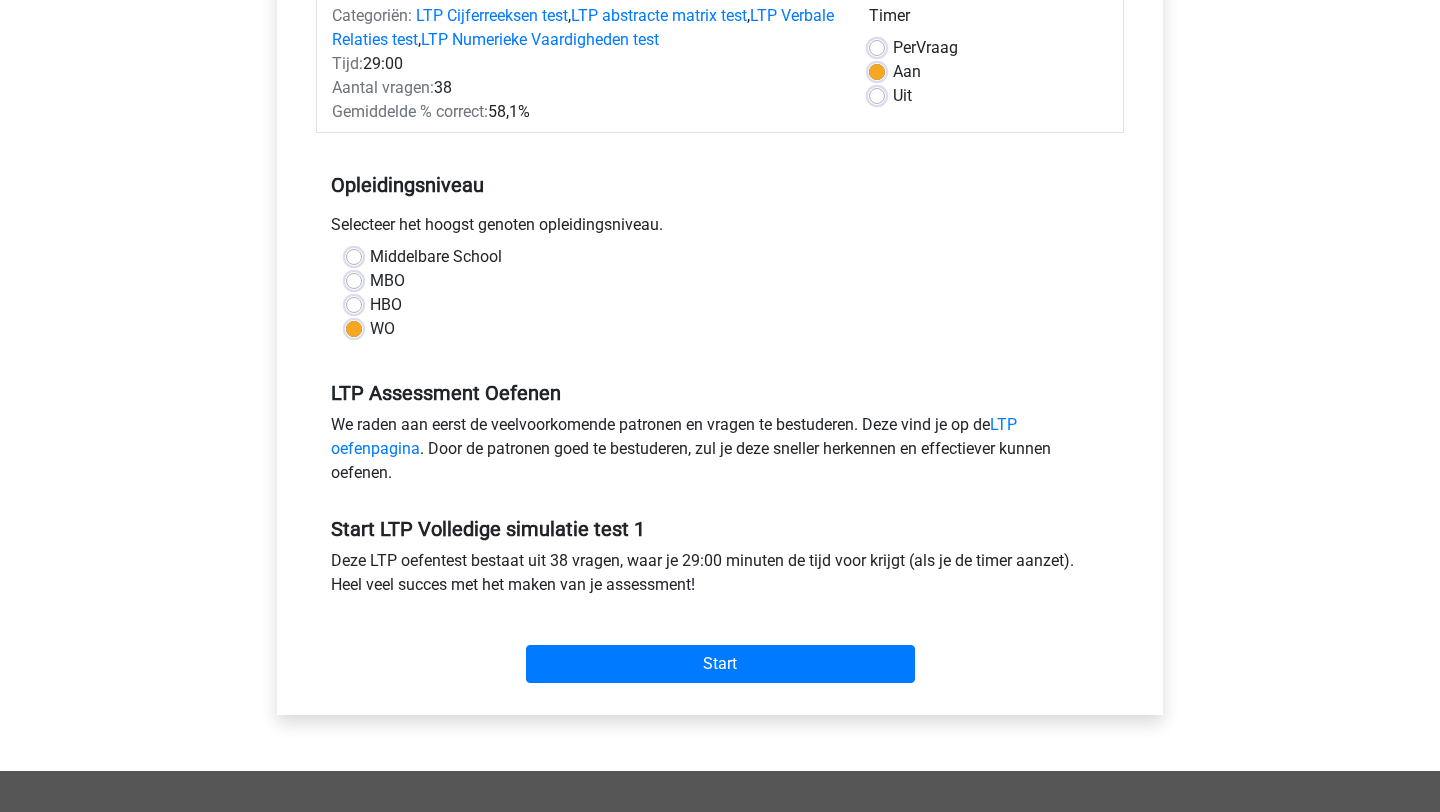 scroll, scrollTop: 293, scrollLeft: 0, axis: vertical 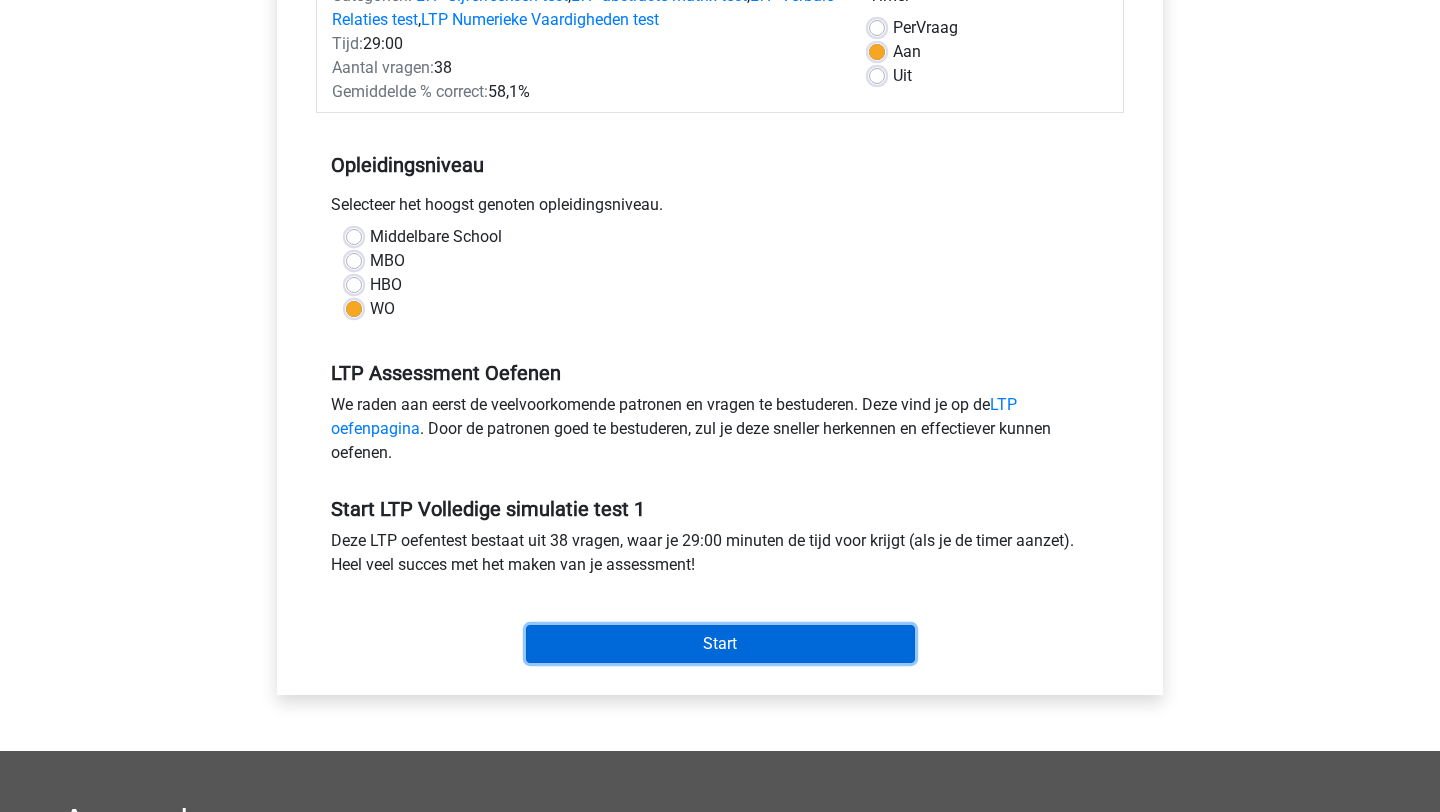click on "Start" at bounding box center (720, 644) 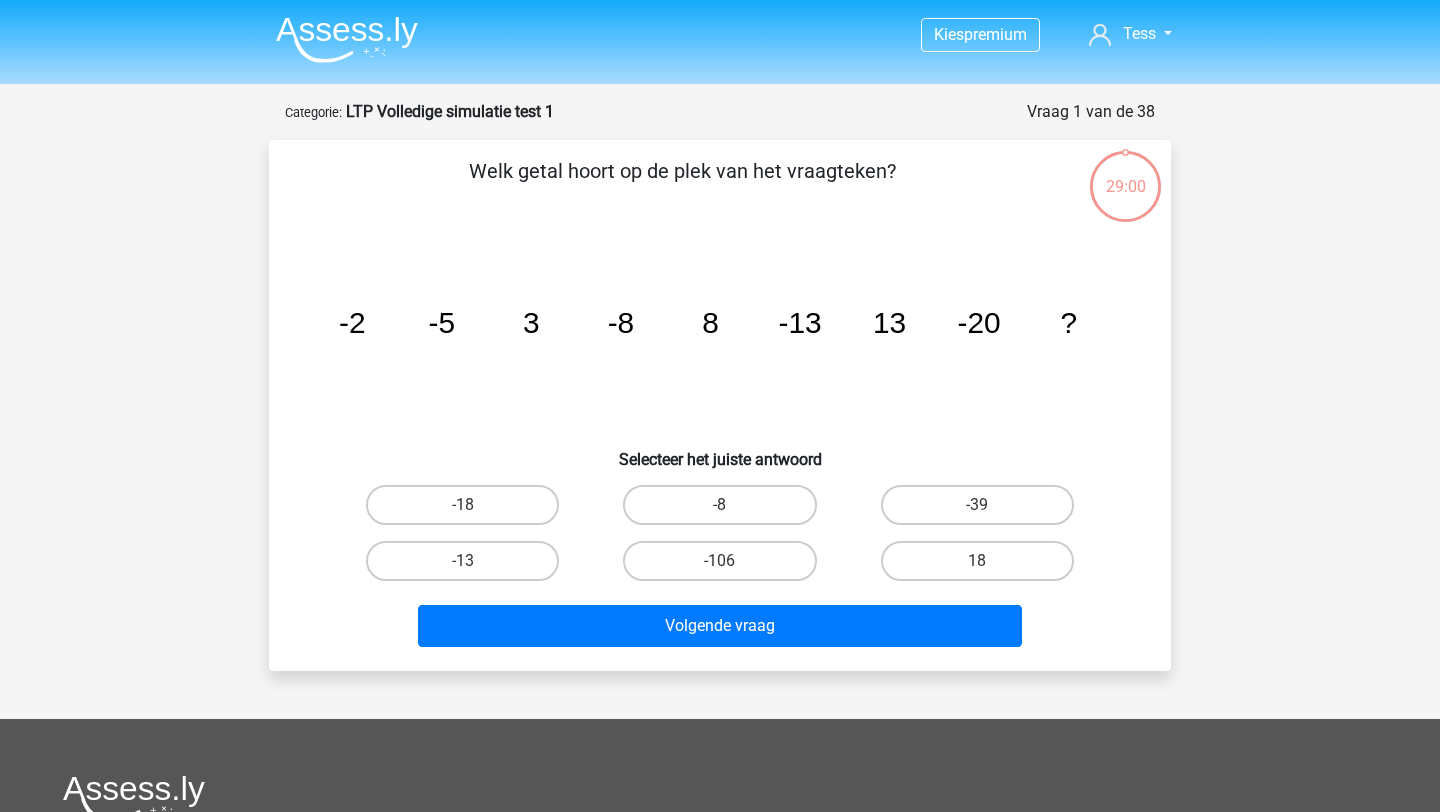 scroll, scrollTop: 0, scrollLeft: 0, axis: both 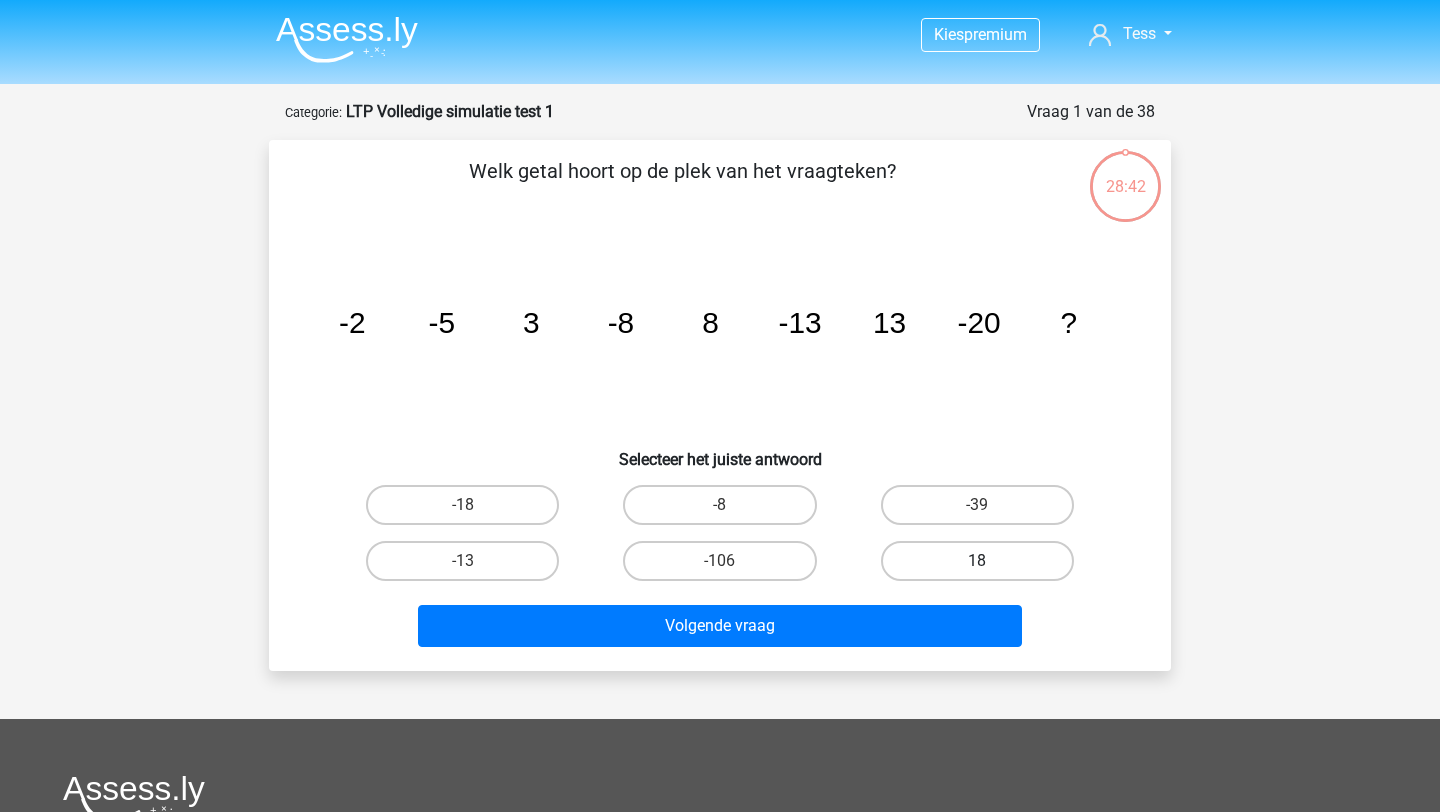 click on "18" at bounding box center [977, 561] 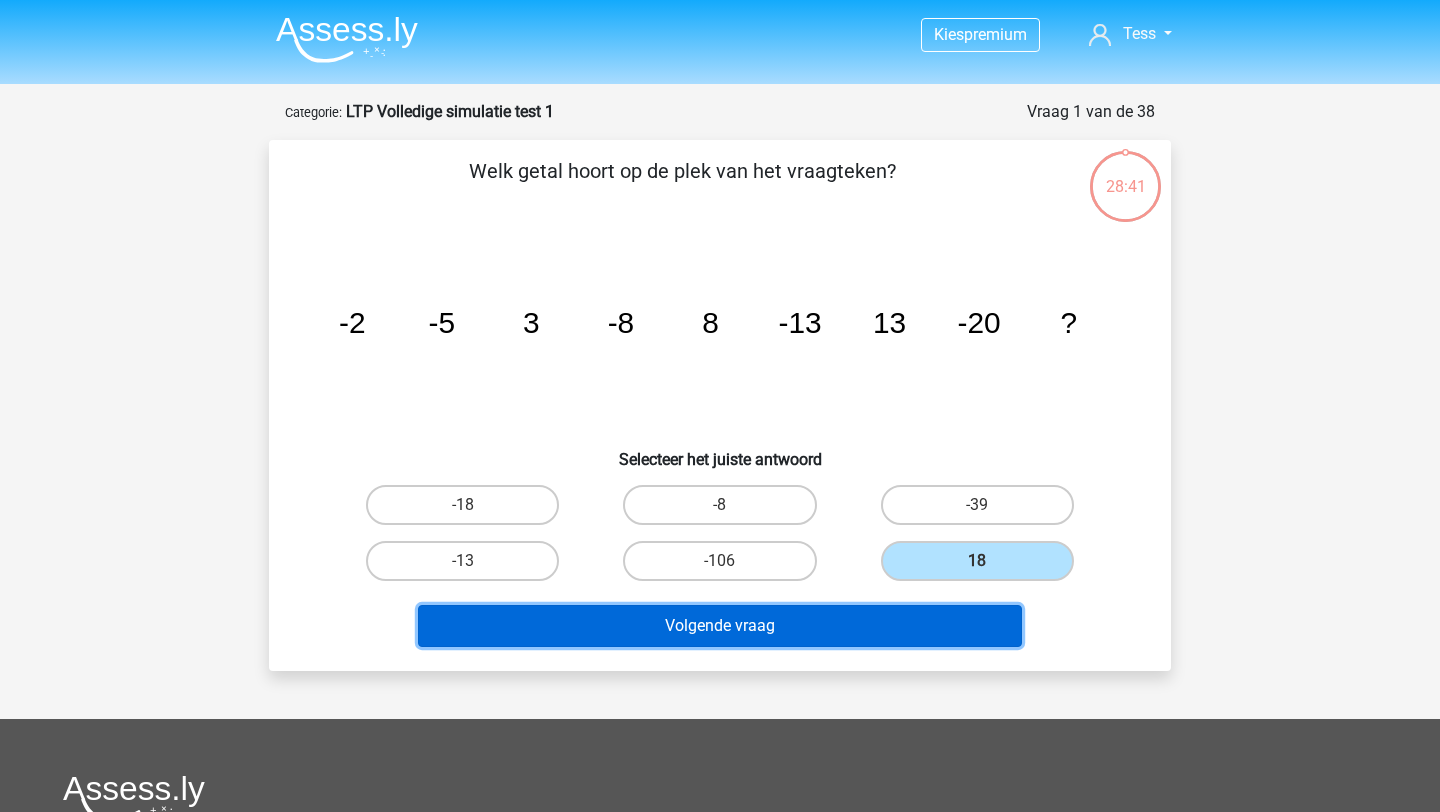 click on "Volgende vraag" at bounding box center (720, 626) 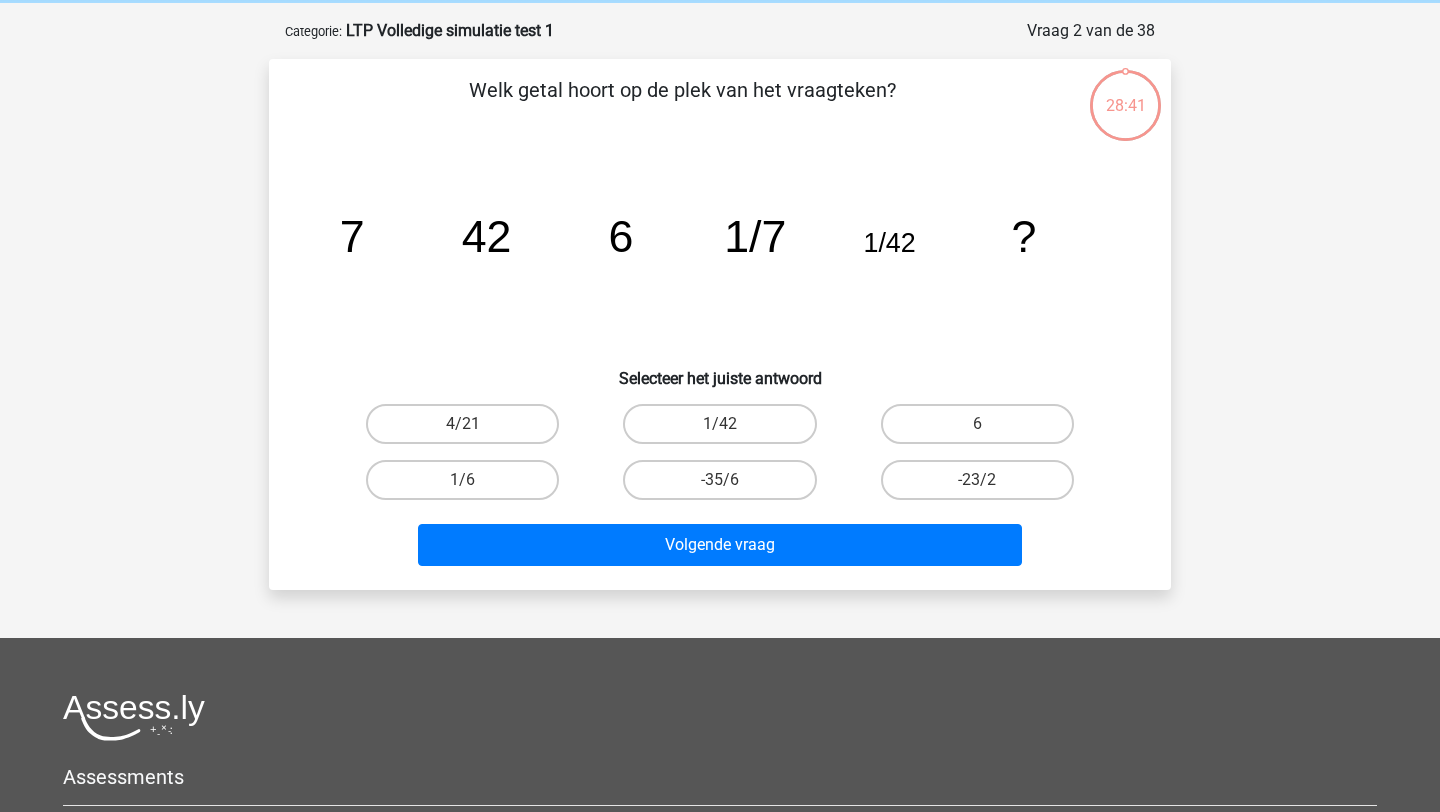 scroll, scrollTop: 100, scrollLeft: 0, axis: vertical 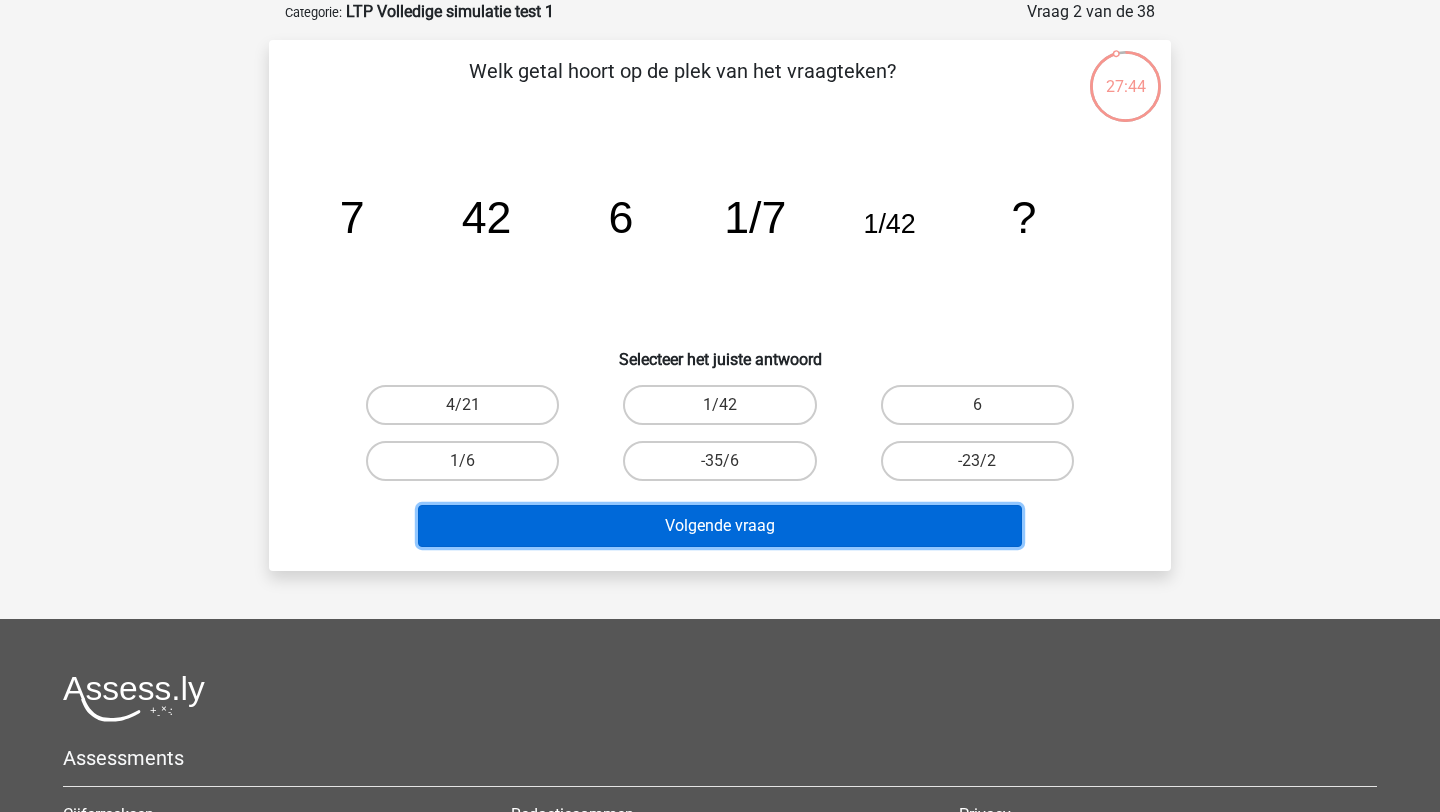 click on "Volgende vraag" at bounding box center [720, 526] 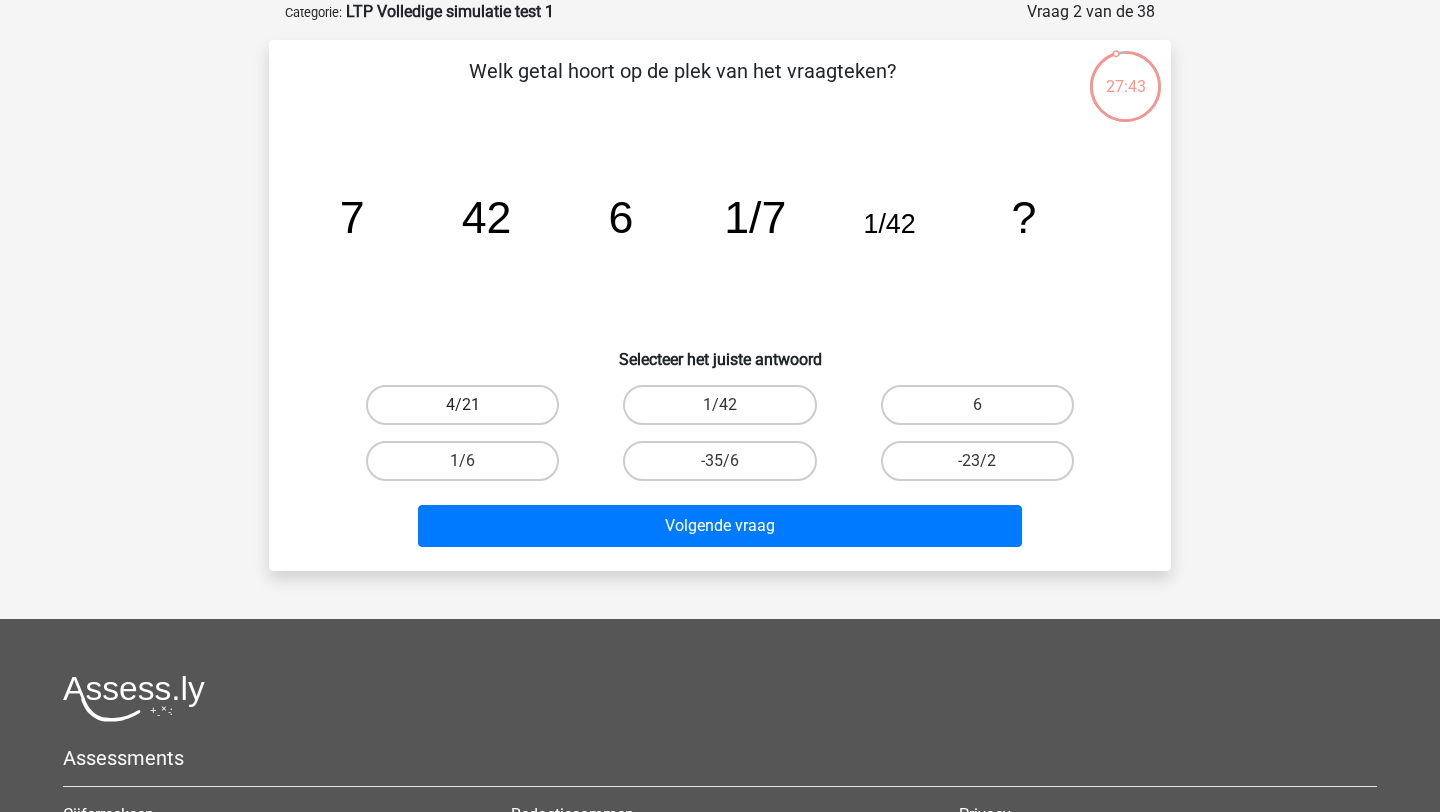 click on "4/21" at bounding box center [462, 405] 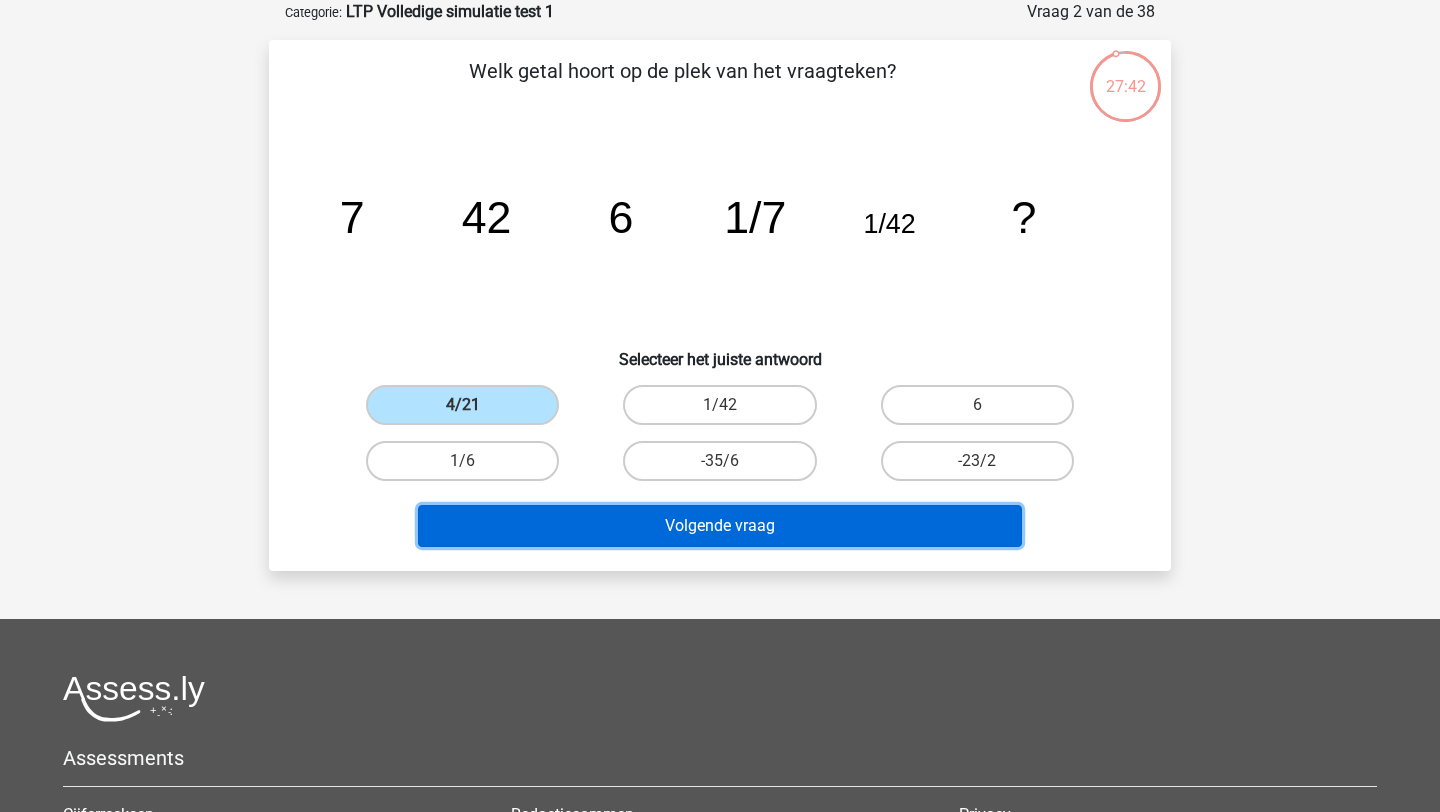 click on "Volgende vraag" at bounding box center [720, 526] 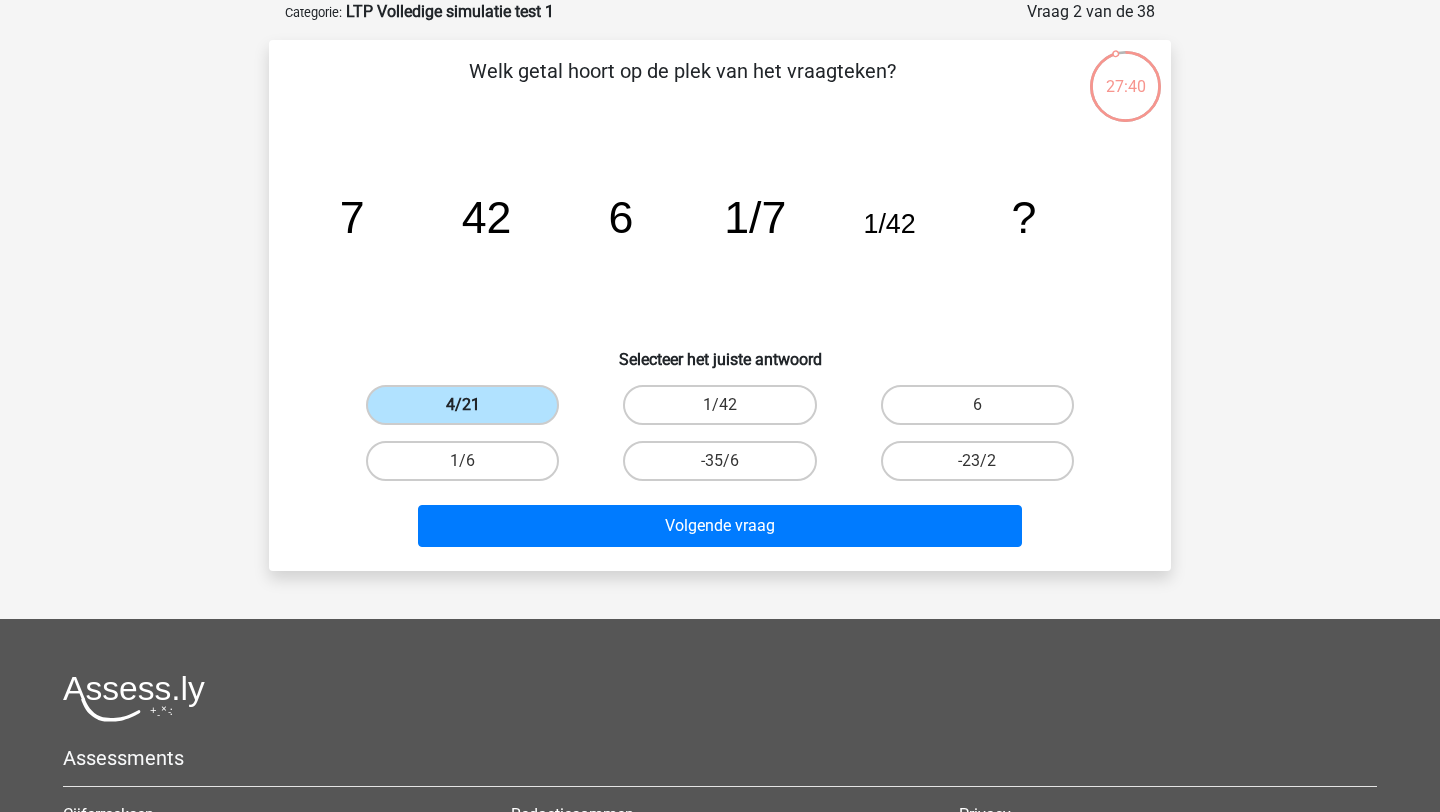 click on "4/21" at bounding box center [462, 405] 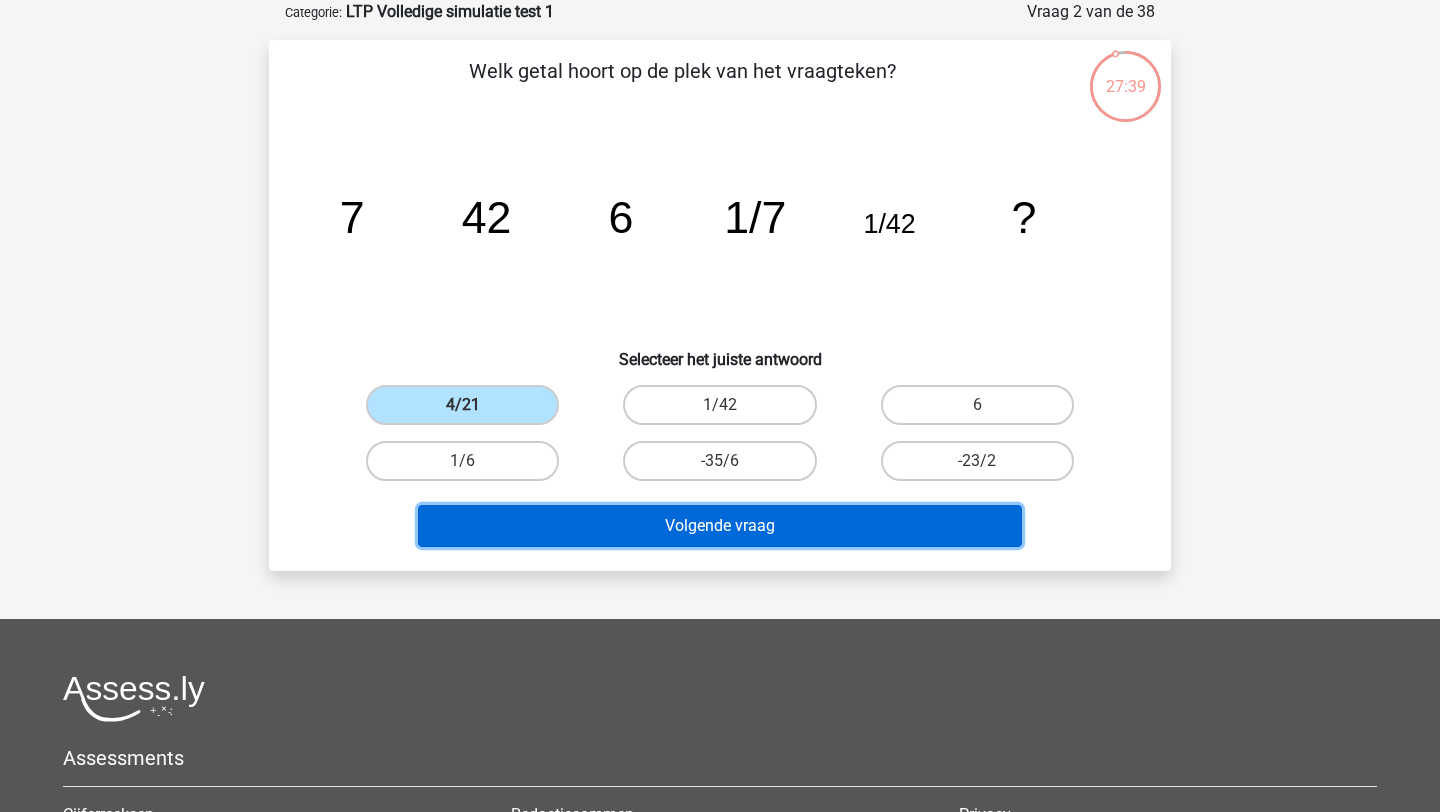 click on "Volgende vraag" at bounding box center [720, 526] 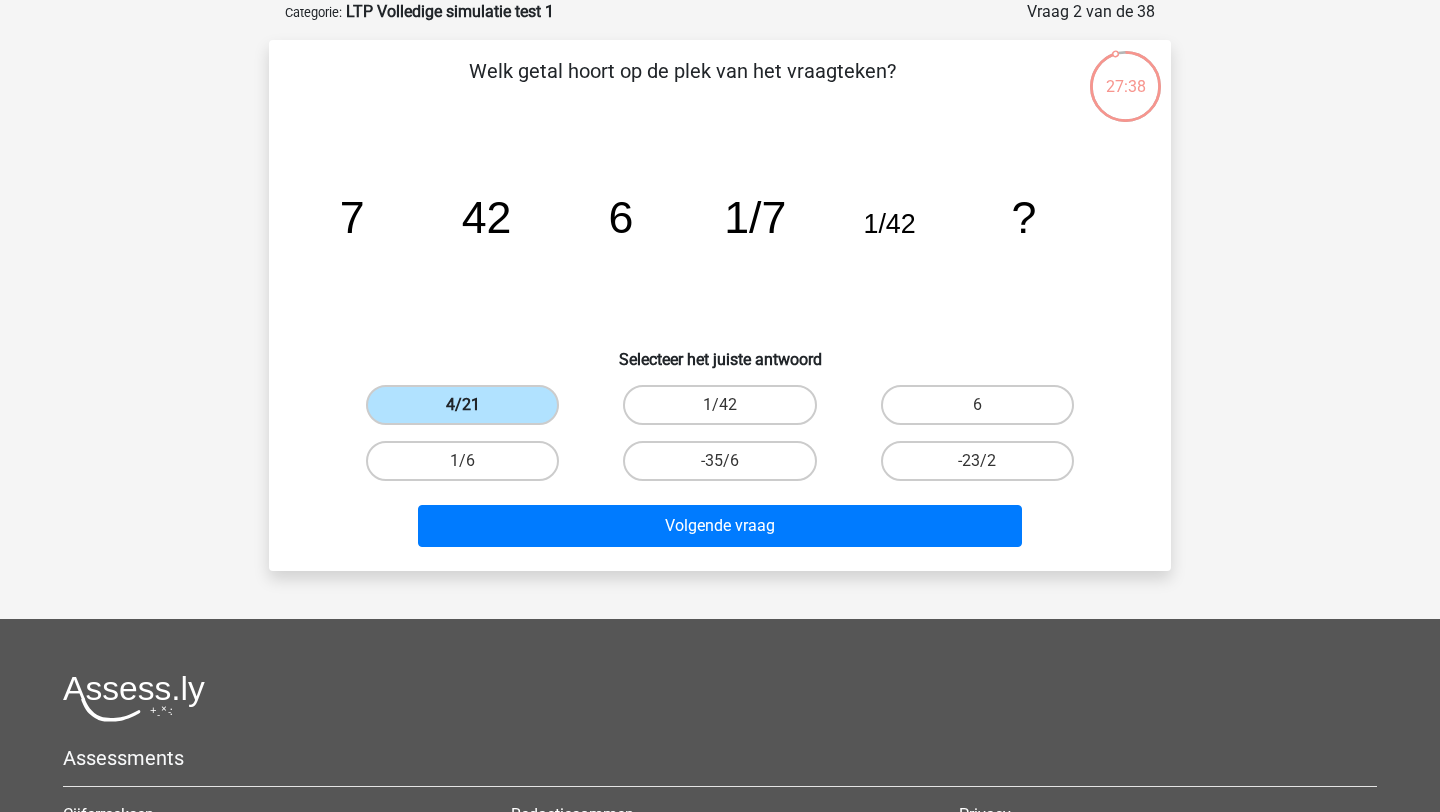 click on "4/21" at bounding box center (462, 405) 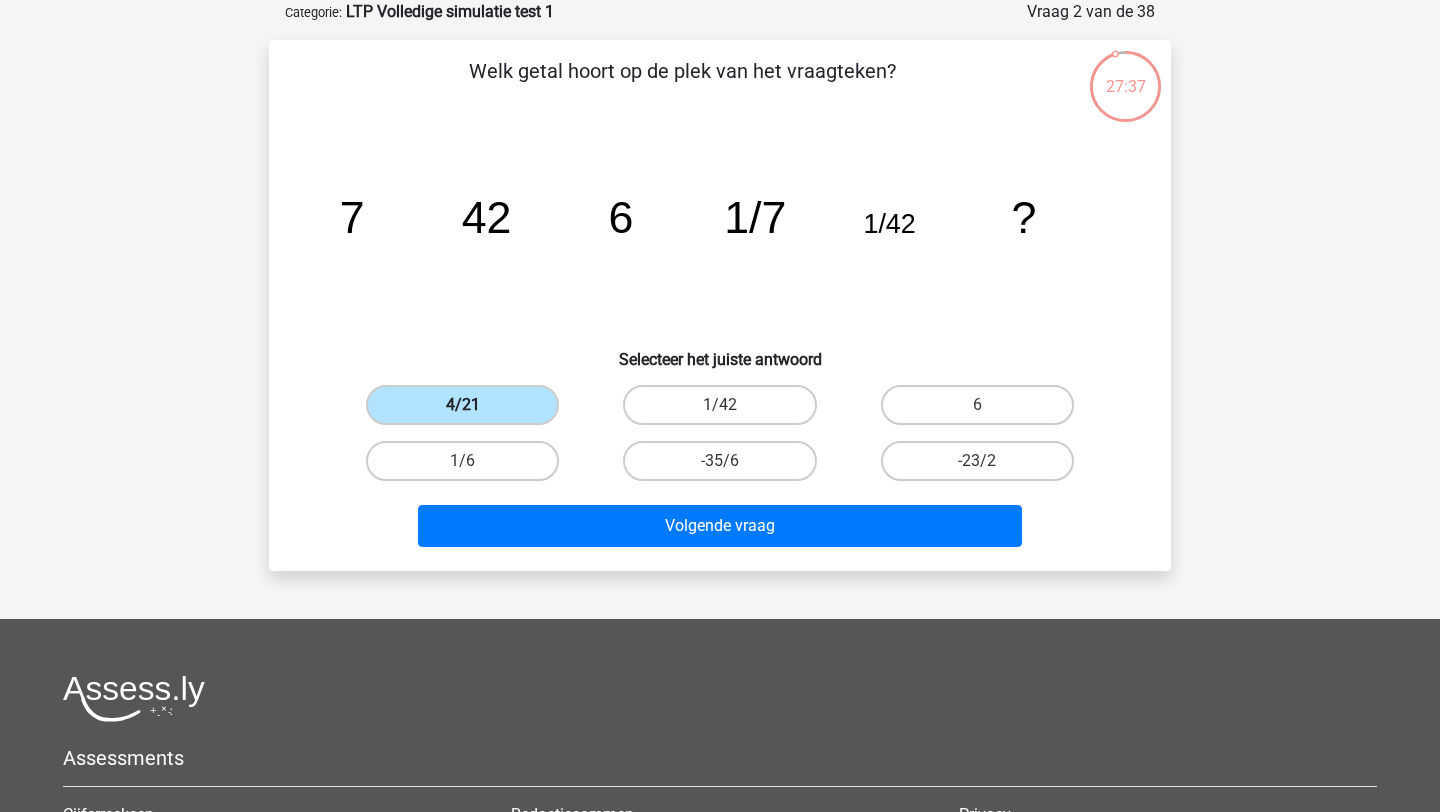 click on "4/21" at bounding box center [462, 405] 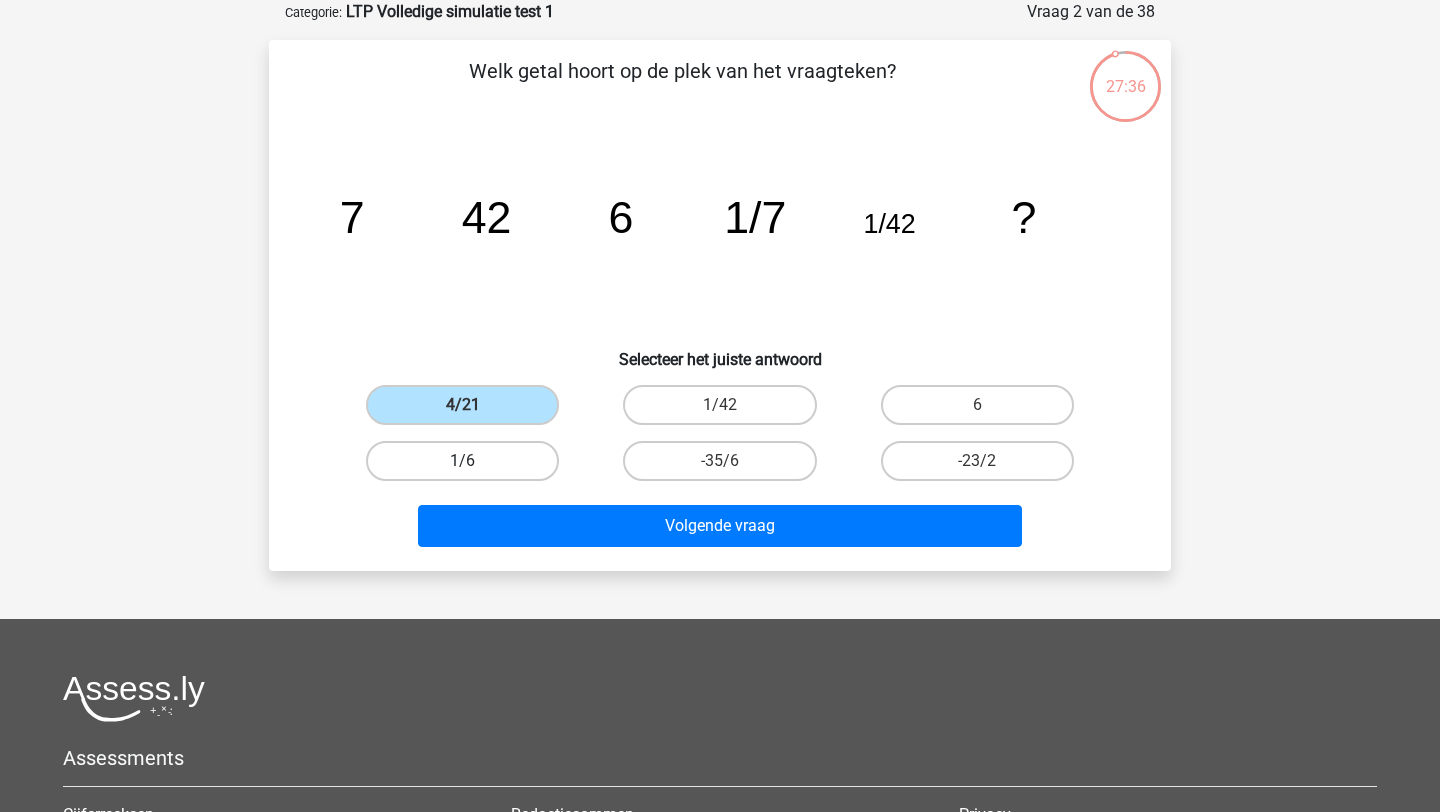 click on "1/6" at bounding box center (462, 461) 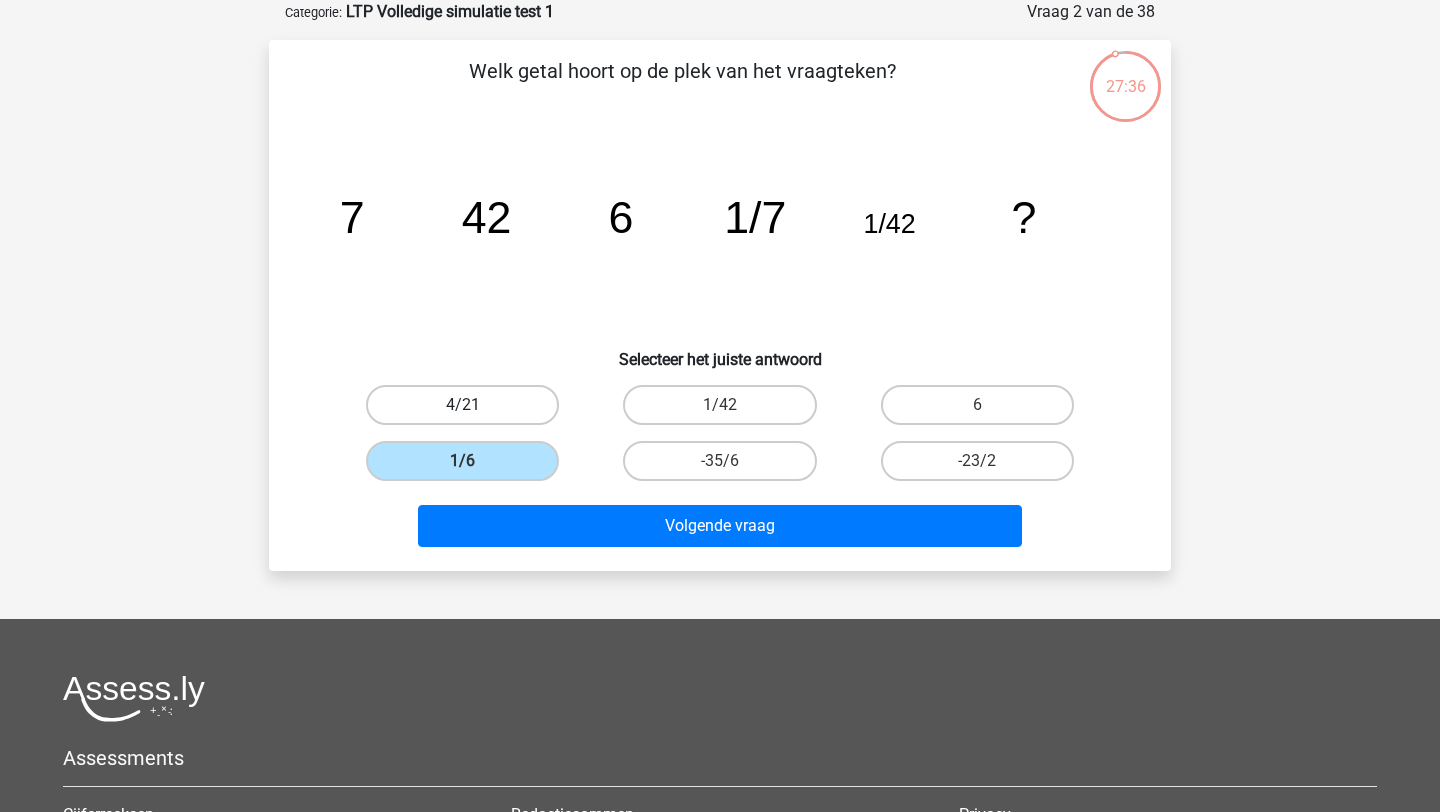 click on "4/21" at bounding box center (462, 405) 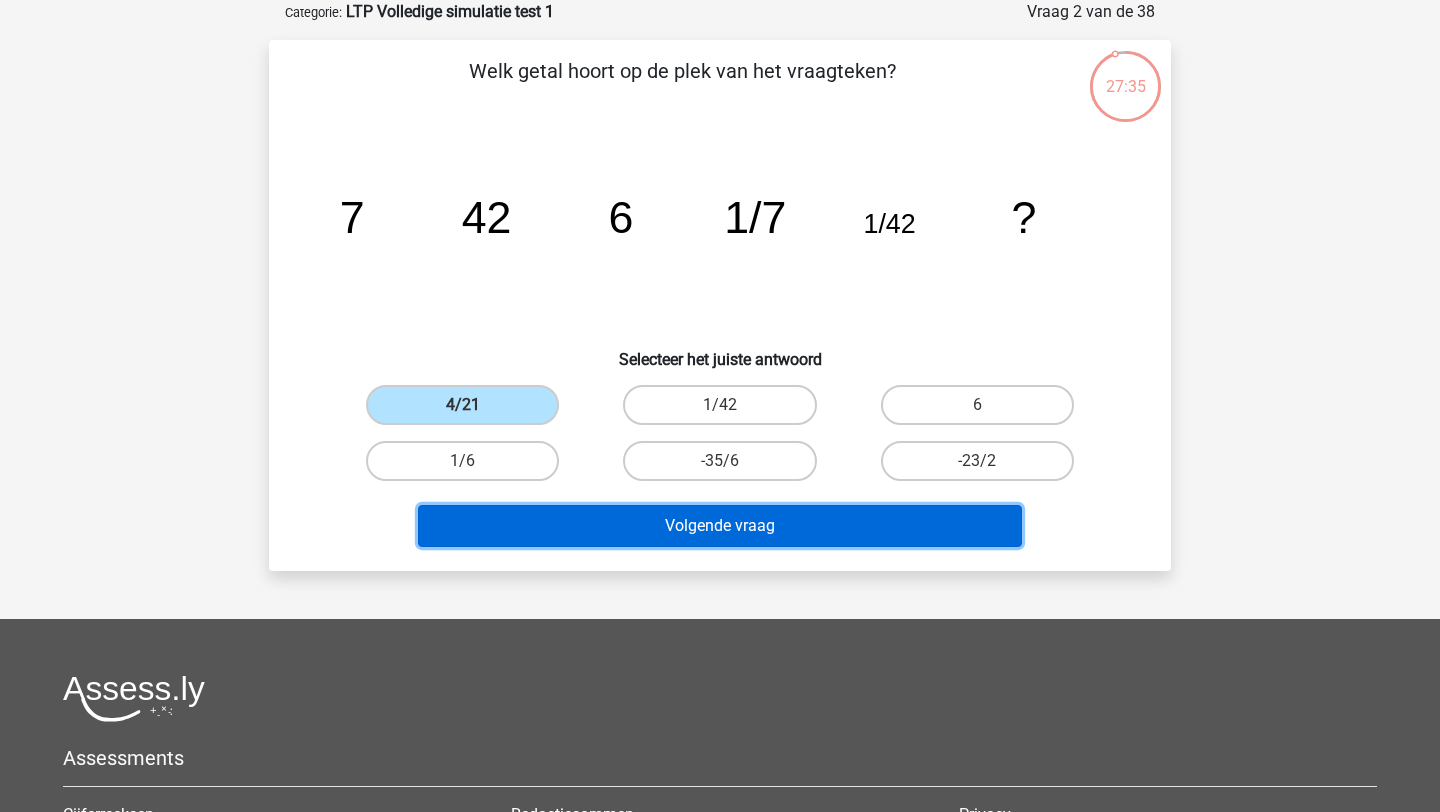 click on "Volgende vraag" at bounding box center (720, 526) 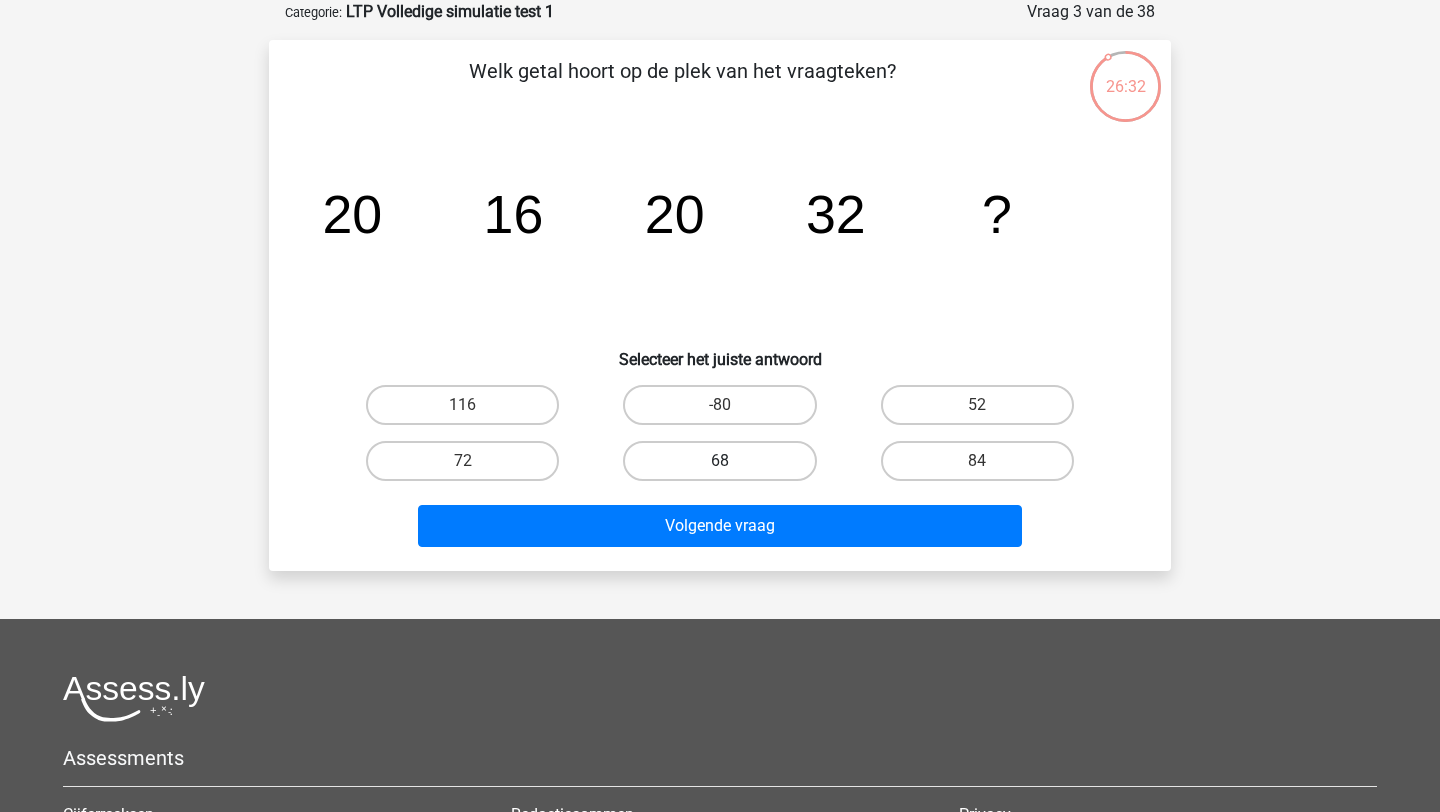 click on "68" at bounding box center [719, 461] 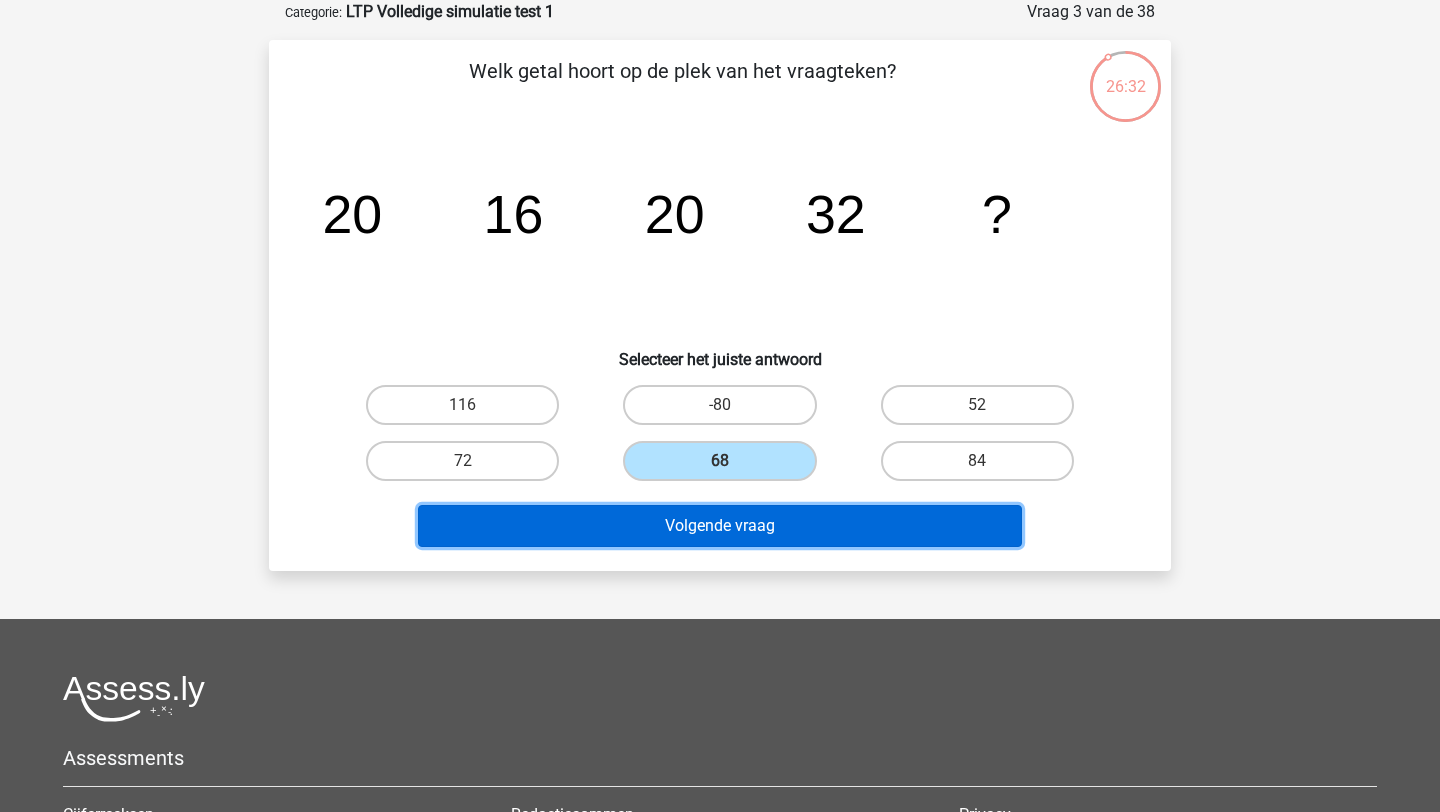 click on "Volgende vraag" at bounding box center (720, 526) 